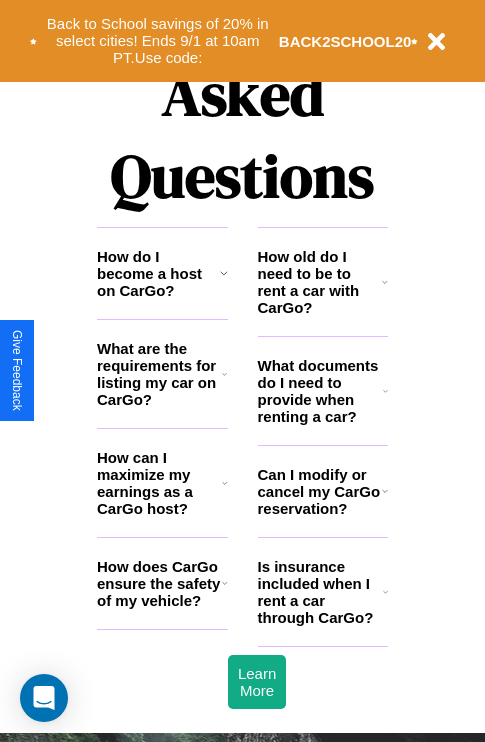 scroll, scrollTop: 2423, scrollLeft: 0, axis: vertical 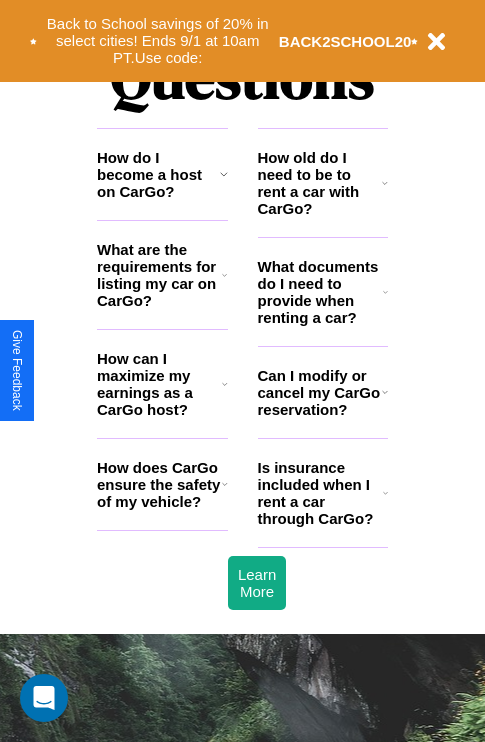 click on "Is insurance included when I rent a car through CarGo?" at bounding box center [320, 493] 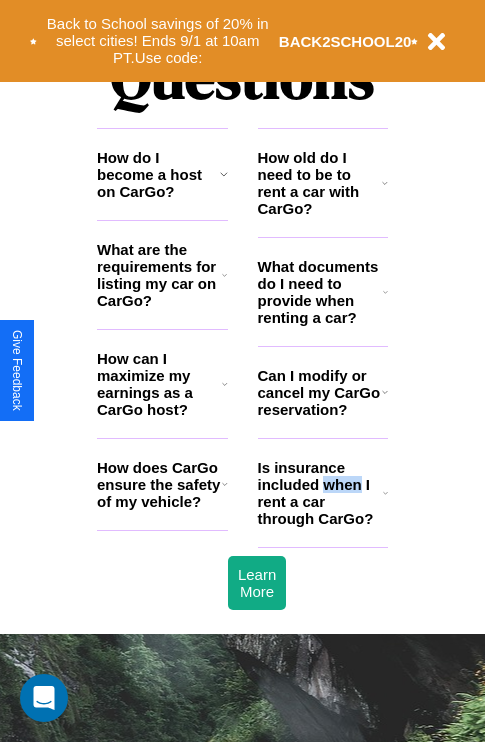 scroll, scrollTop: 1285, scrollLeft: 0, axis: vertical 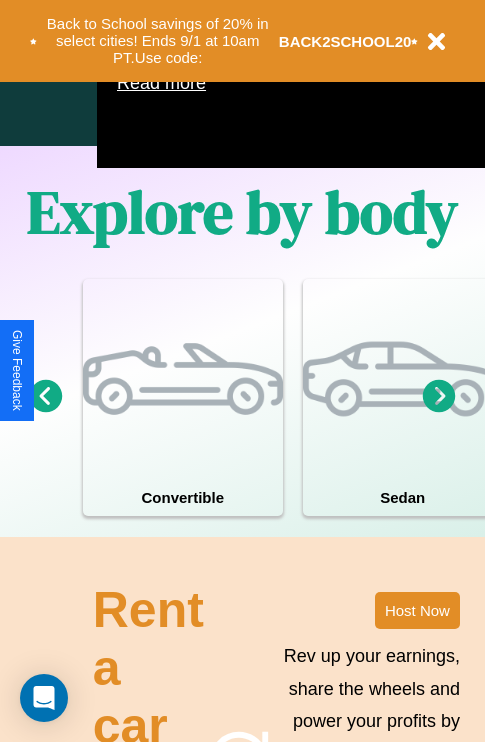 click 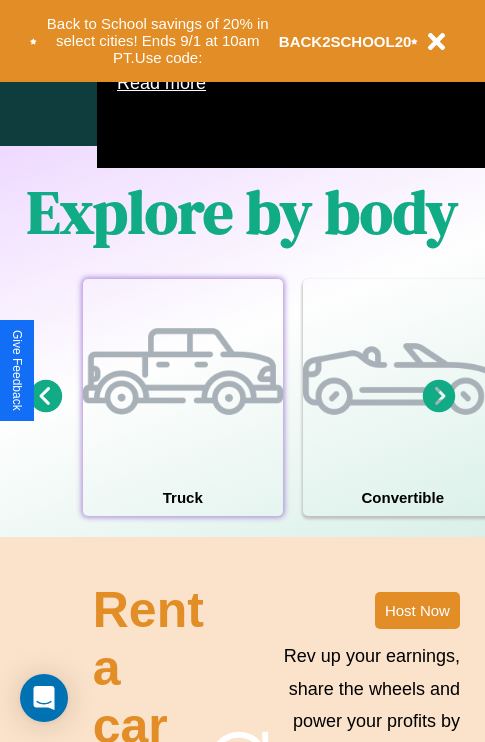 click at bounding box center [183, 379] 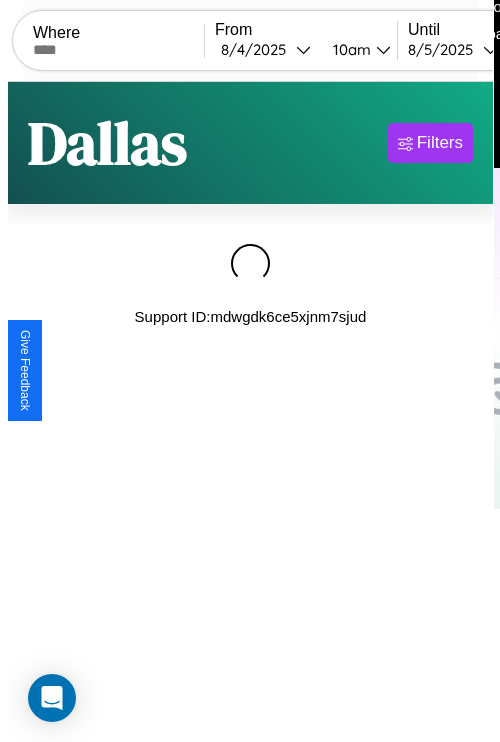 scroll, scrollTop: 0, scrollLeft: 0, axis: both 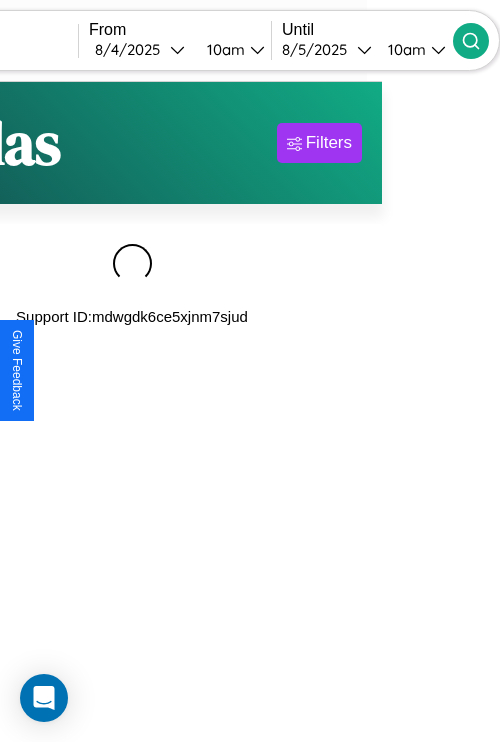type on "*********" 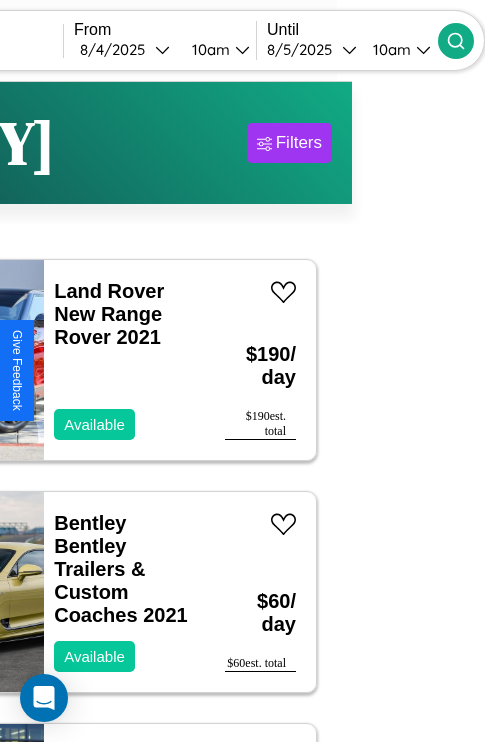 scroll, scrollTop: 95, scrollLeft: 35, axis: both 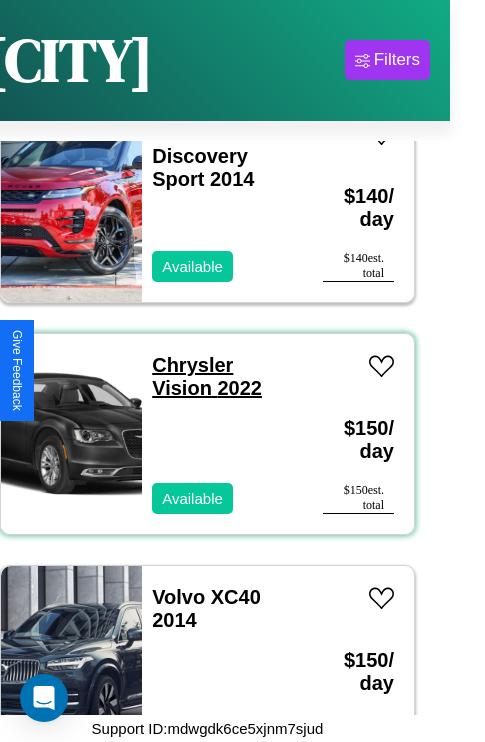 click on "Chrysler   Vision   2022" at bounding box center (207, 376) 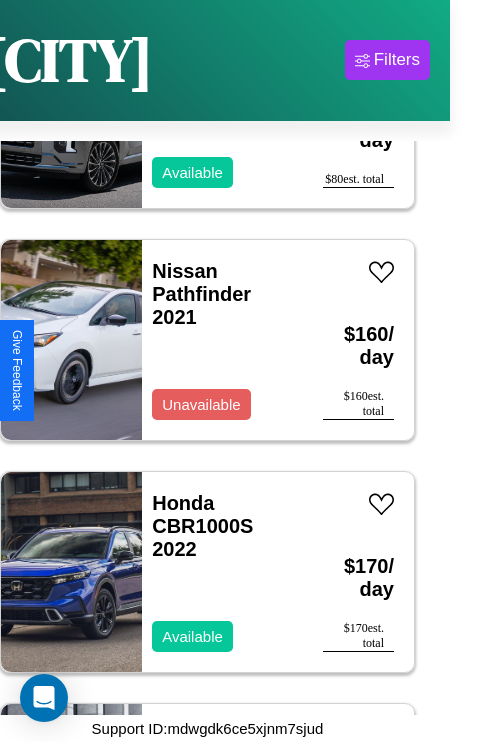scroll, scrollTop: 1699, scrollLeft: 0, axis: vertical 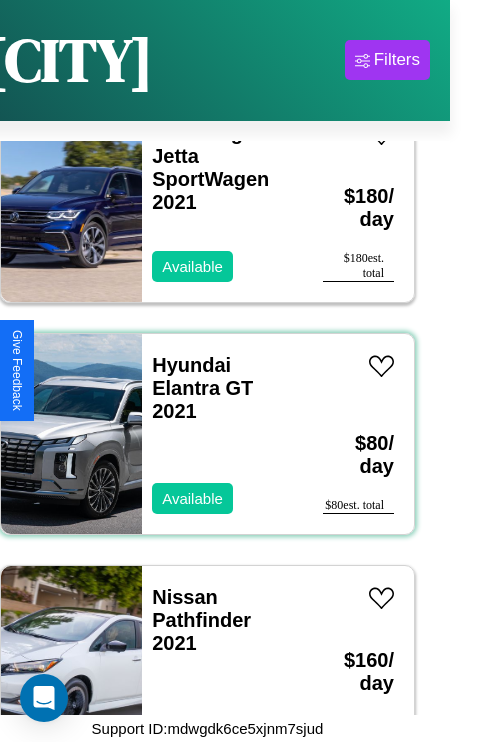 click on "Hyundai   Elantra GT   2021 Available" at bounding box center [222, 434] 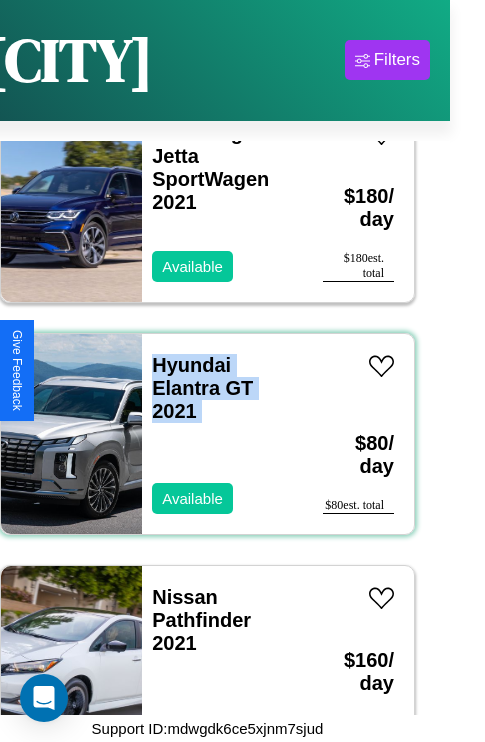 click on "Hyundai   Elantra GT   2021 Available" at bounding box center (222, 434) 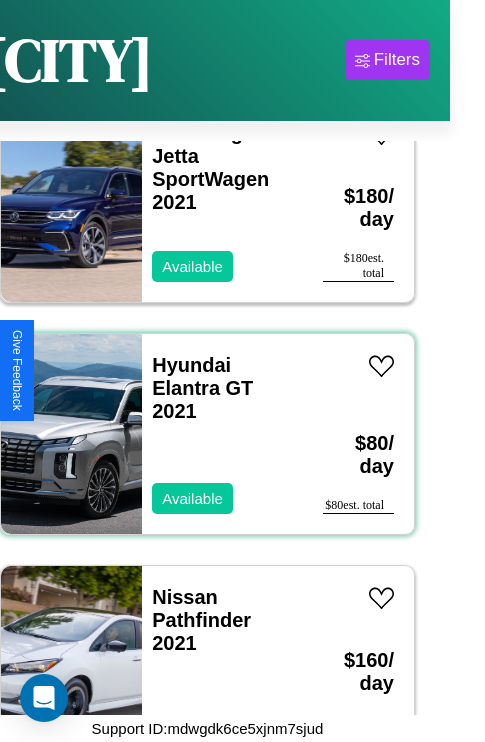 click on "Hyundai   Elantra GT   2021 Available" at bounding box center [222, 434] 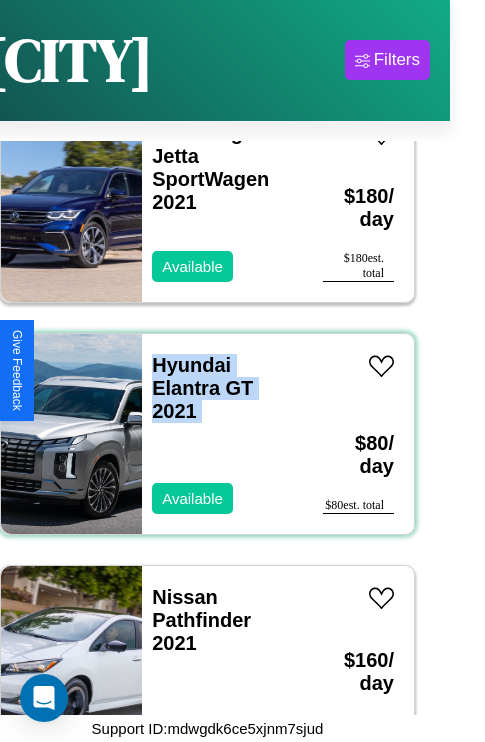 click on "Hyundai   Elantra GT   2021 Available" at bounding box center (222, 434) 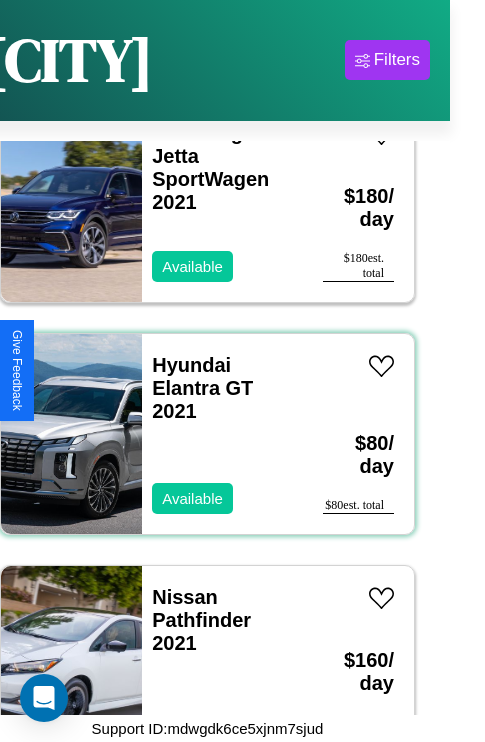 click on "Hyundai   Elantra GT   2021 Available" at bounding box center [222, 434] 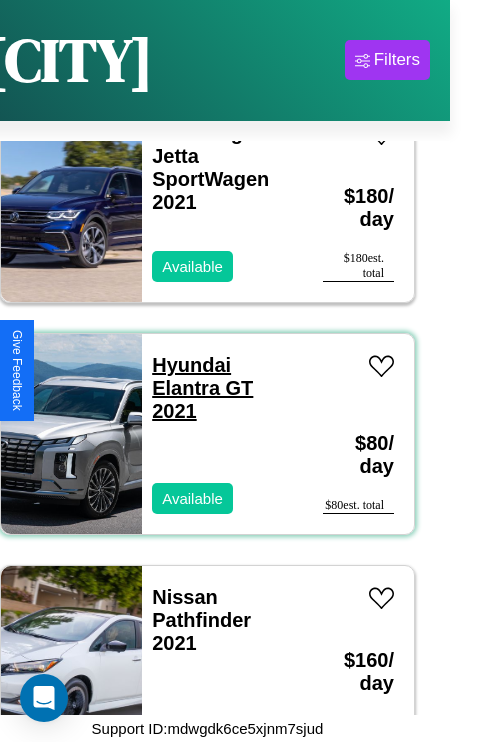 click on "Hyundai   Elantra GT   2021" at bounding box center [202, 388] 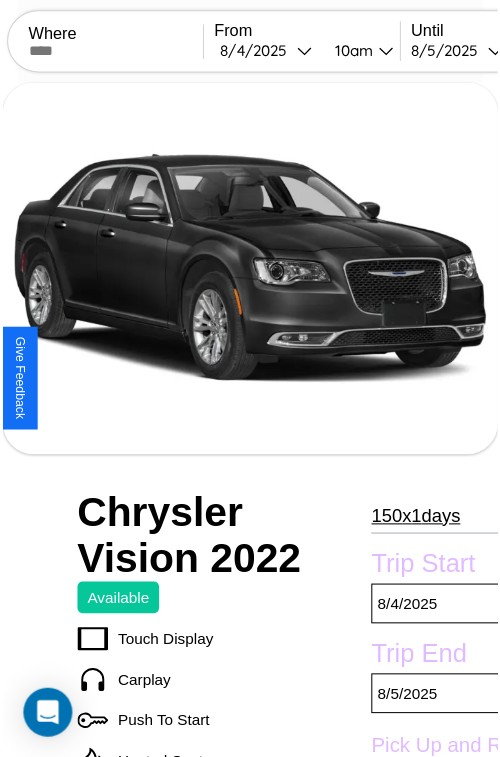 scroll, scrollTop: 641, scrollLeft: 96, axis: both 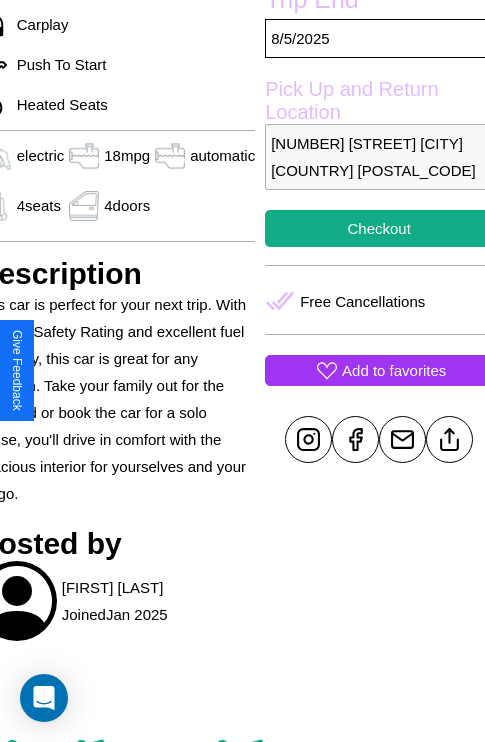 click on "Add to favorites" at bounding box center (394, 370) 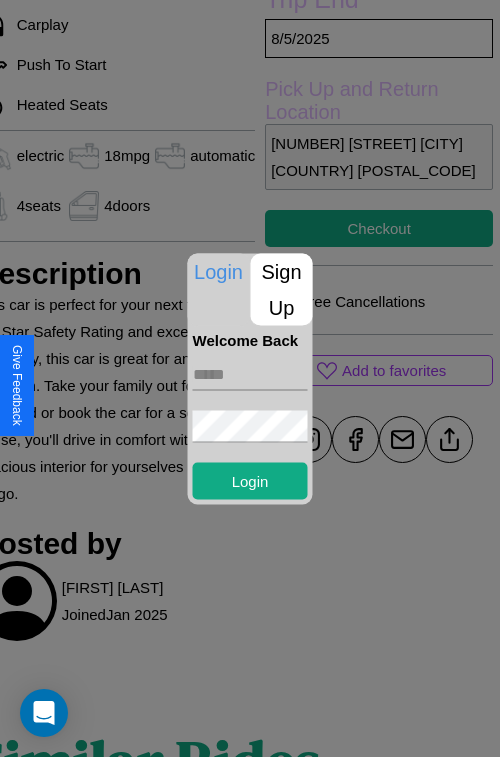 click at bounding box center (250, 374) 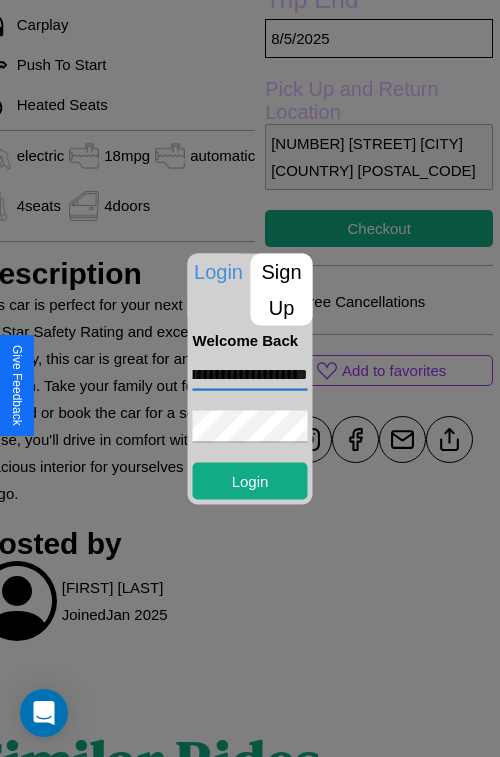 scroll, scrollTop: 0, scrollLeft: 91, axis: horizontal 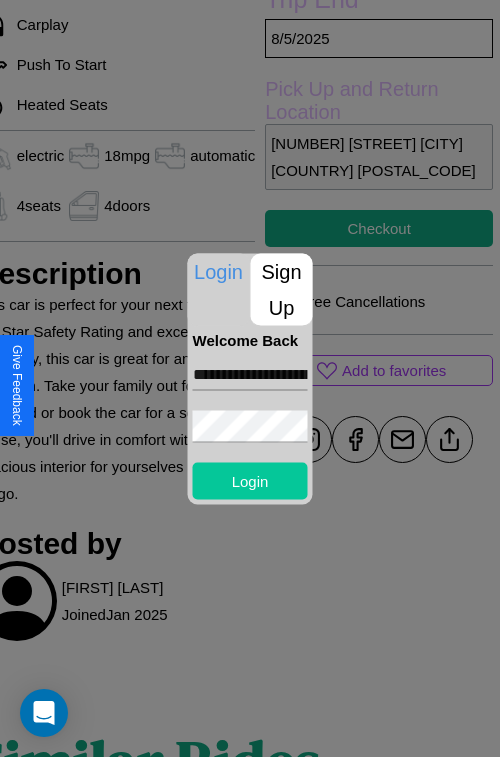 click on "Login" at bounding box center (250, 480) 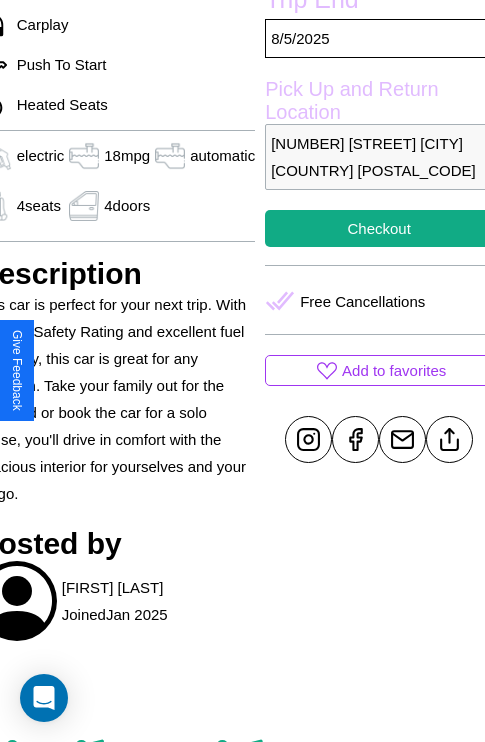 scroll, scrollTop: 641, scrollLeft: 96, axis: both 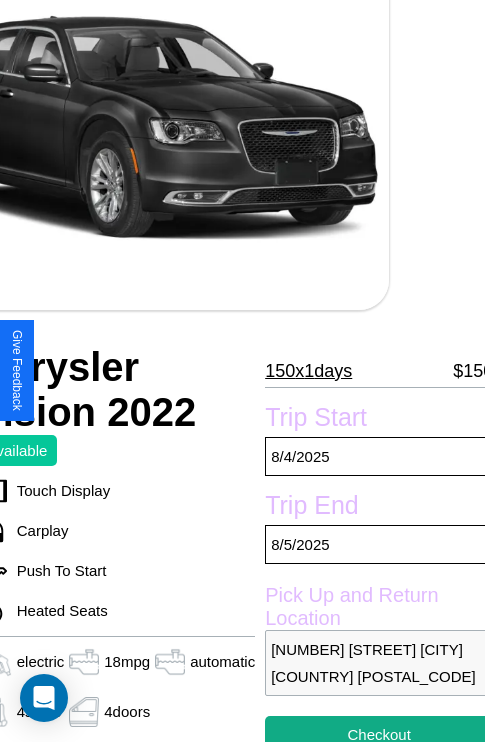 click on "150  x  1  days" at bounding box center [308, 371] 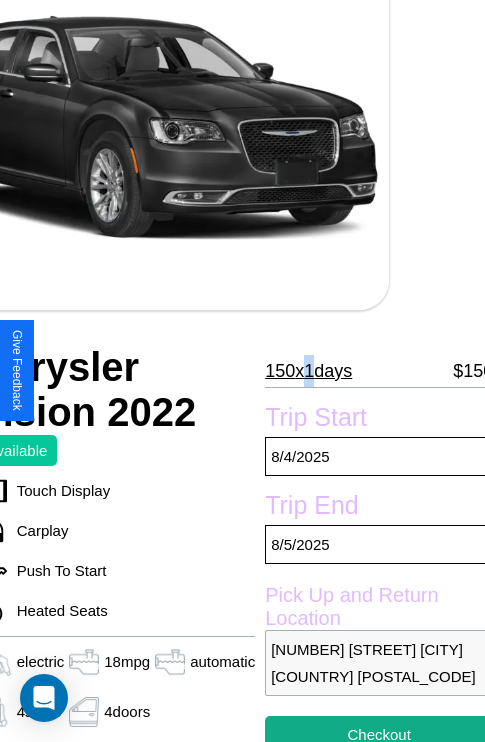 click on "150  x  1  days" at bounding box center [308, 371] 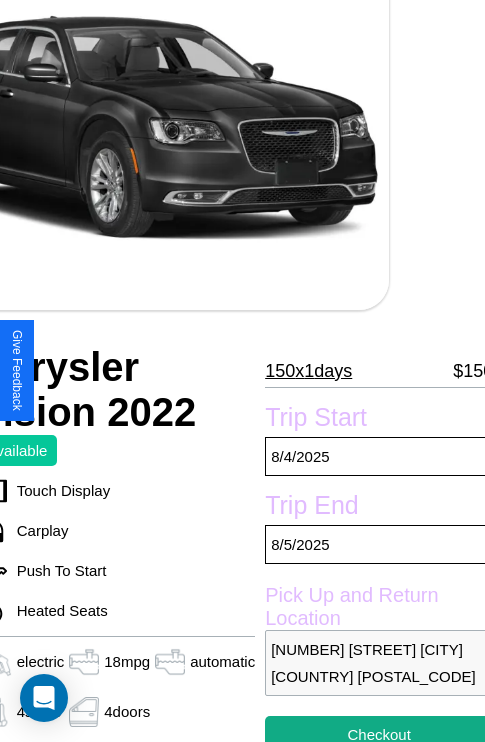 click on "150  x  1  days" at bounding box center (308, 371) 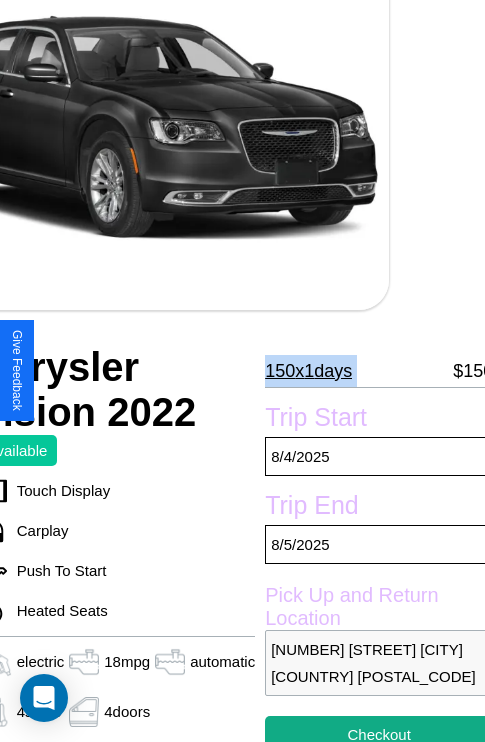 click on "150  x  1  days" at bounding box center (308, 371) 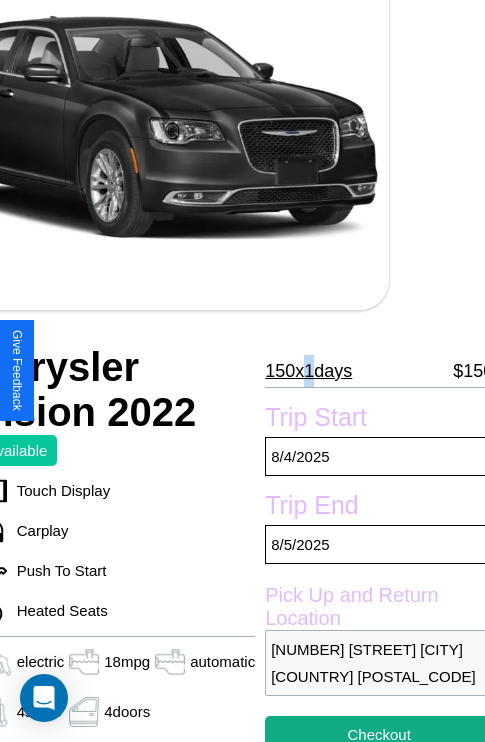 click on "150  x  1  days" at bounding box center [308, 371] 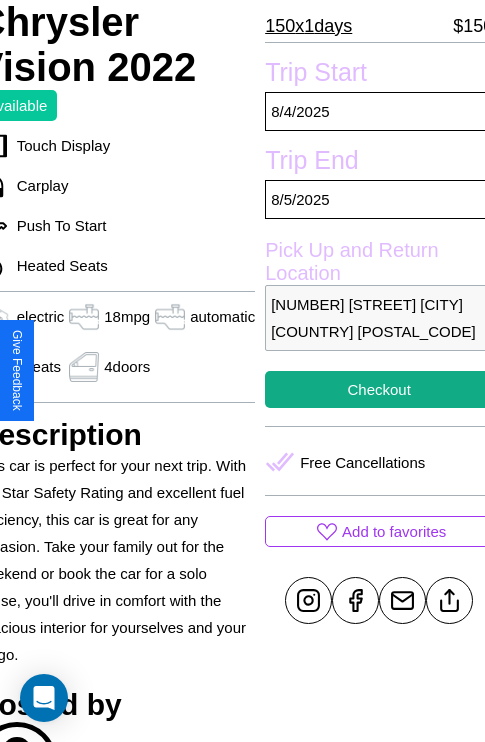 scroll, scrollTop: 499, scrollLeft: 96, axis: both 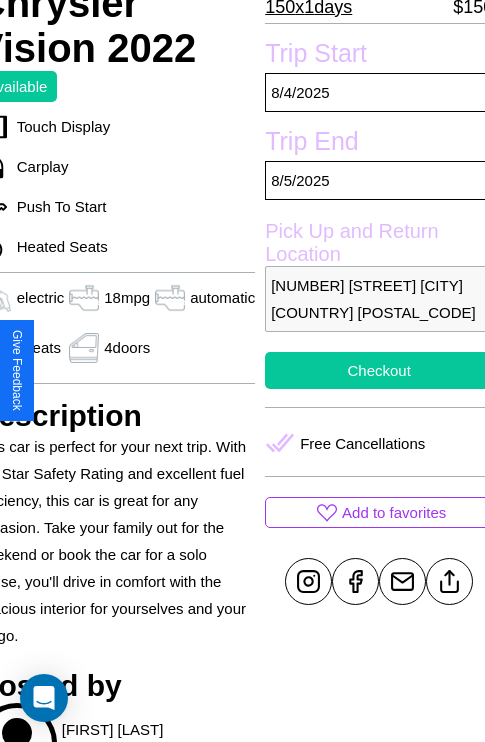 click on "Checkout" at bounding box center [379, 370] 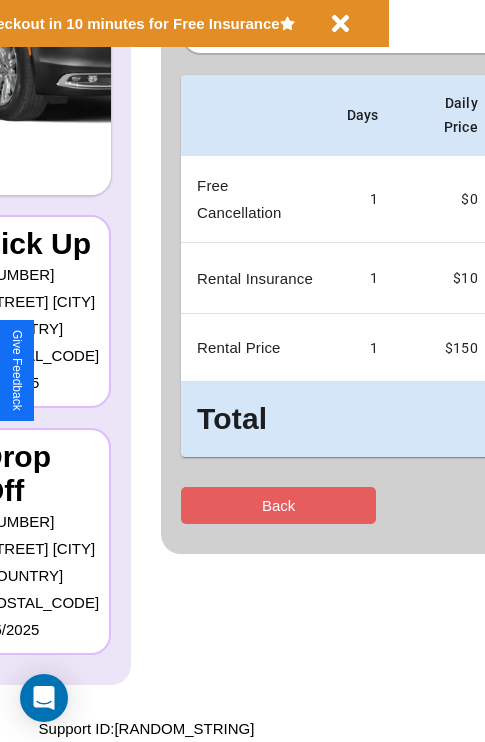 scroll, scrollTop: 0, scrollLeft: 0, axis: both 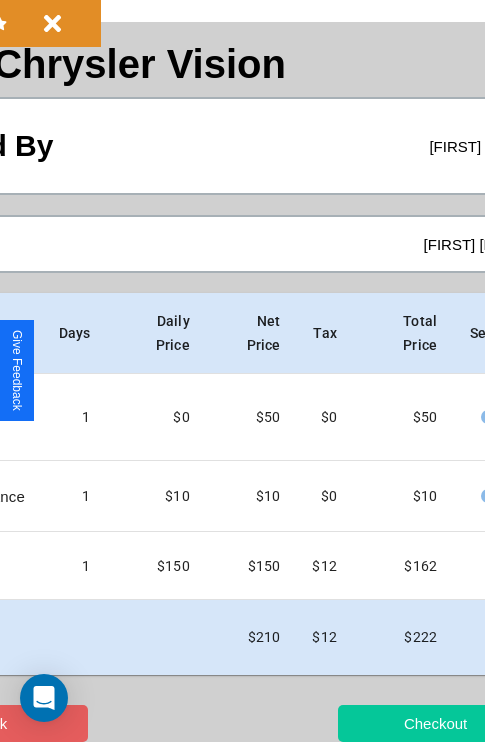 click on "Checkout" at bounding box center [435, 723] 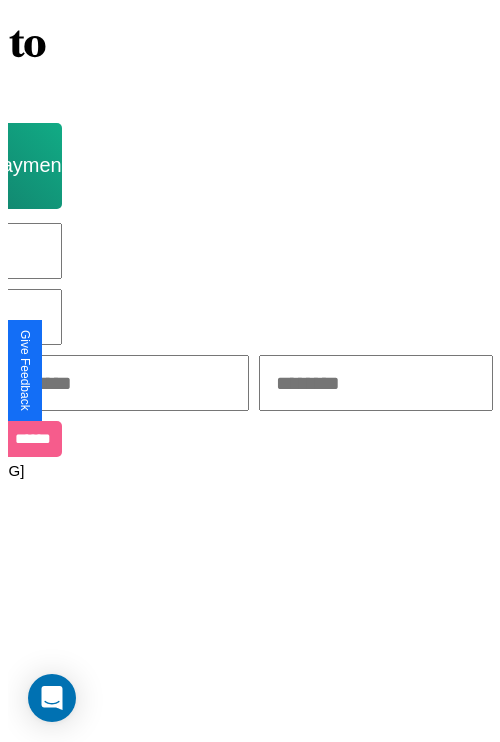 scroll, scrollTop: 0, scrollLeft: 0, axis: both 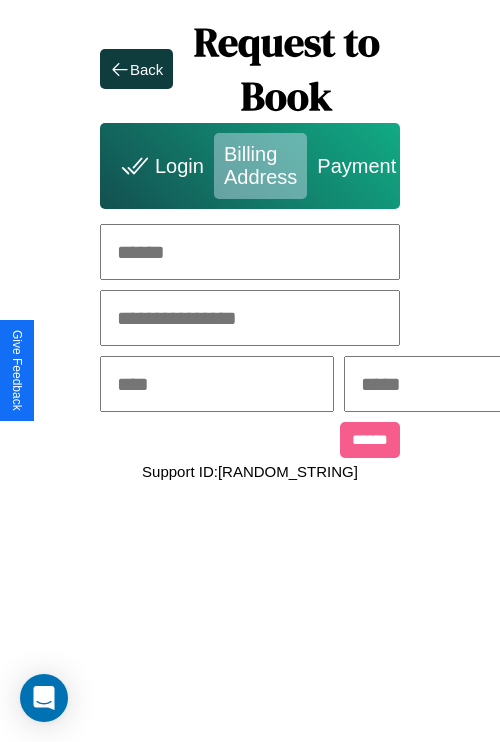 click at bounding box center (250, 252) 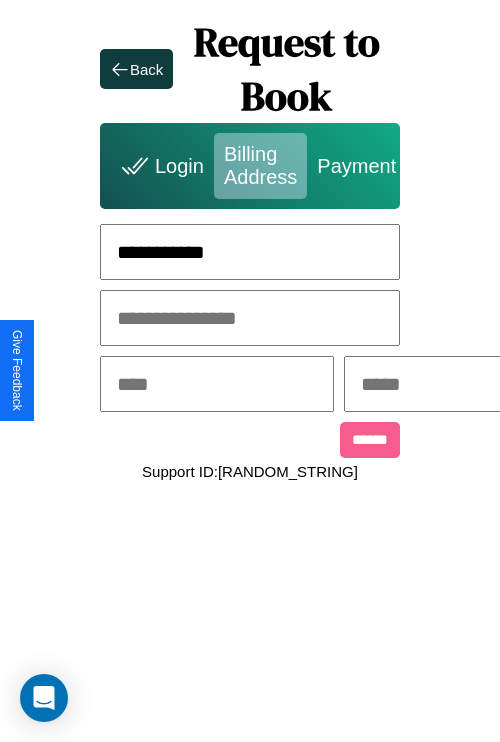 type on "**********" 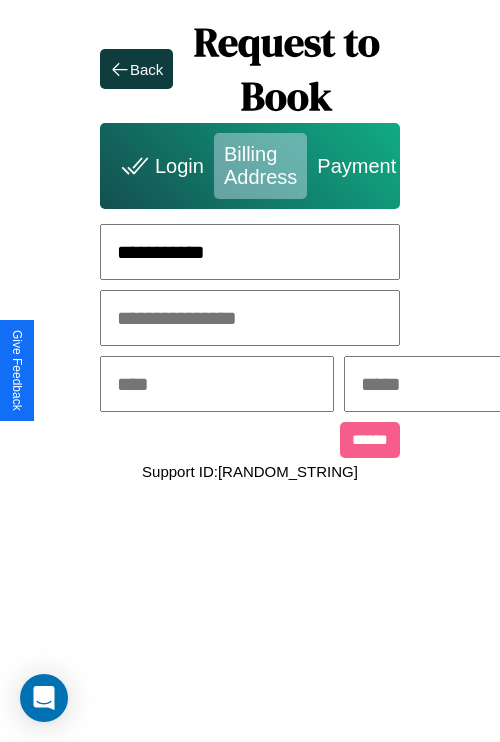 click at bounding box center (217, 384) 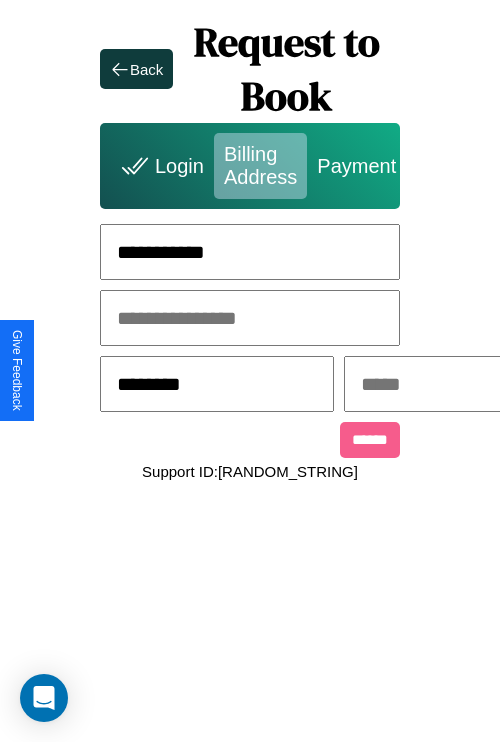 type on "********" 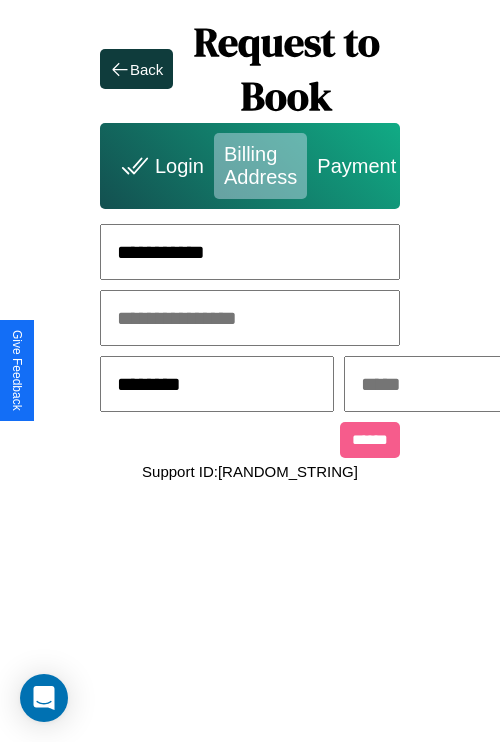 click at bounding box center (461, 384) 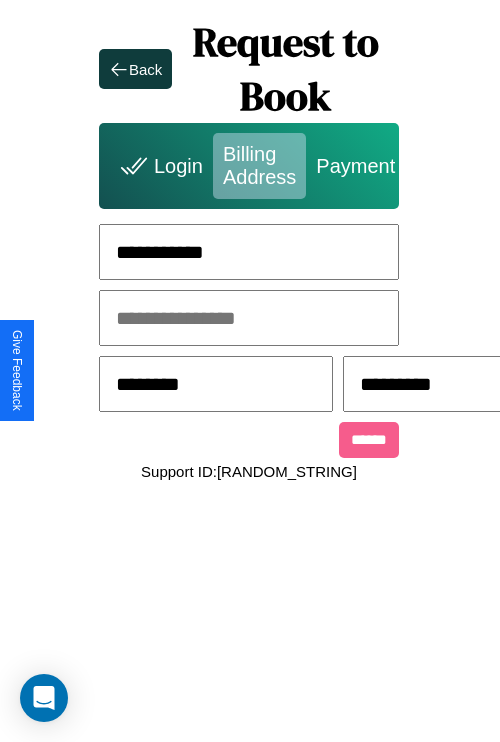 scroll, scrollTop: 0, scrollLeft: 517, axis: horizontal 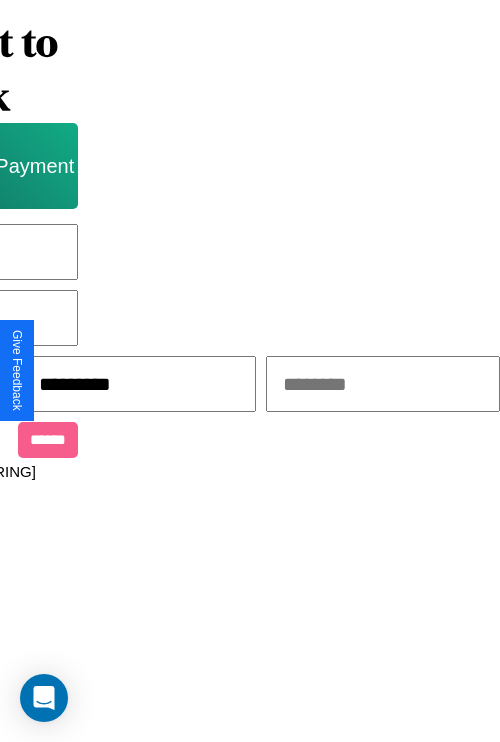 type on "*********" 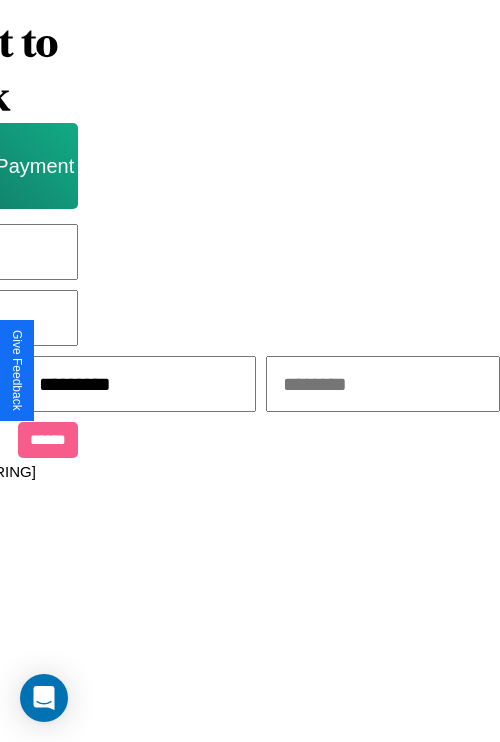 click at bounding box center (383, 384) 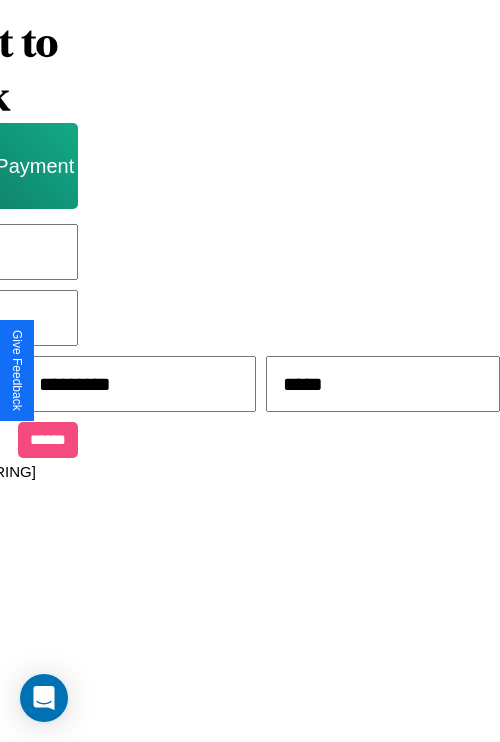 type on "*****" 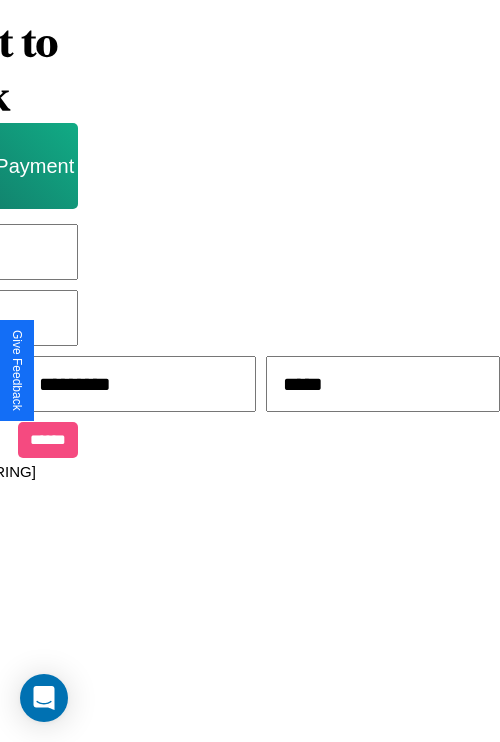 click on "******" at bounding box center [48, 440] 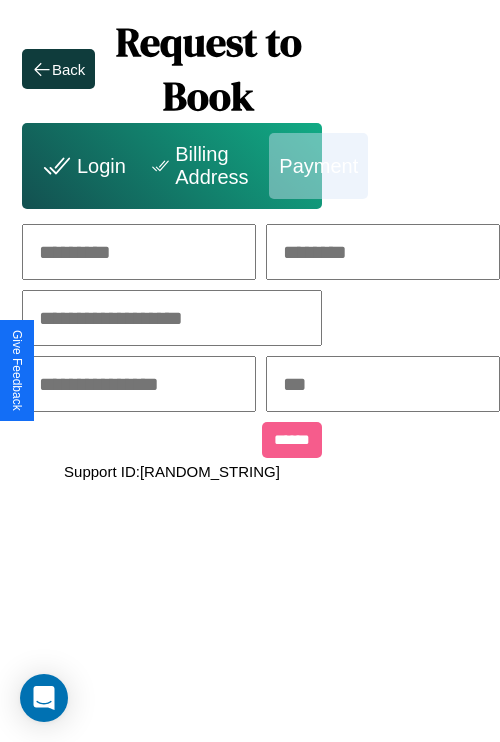 scroll, scrollTop: 0, scrollLeft: 208, axis: horizontal 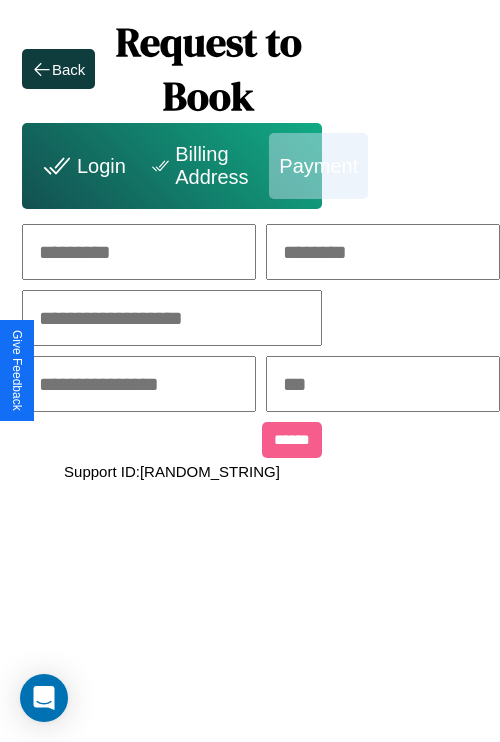 click at bounding box center (139, 252) 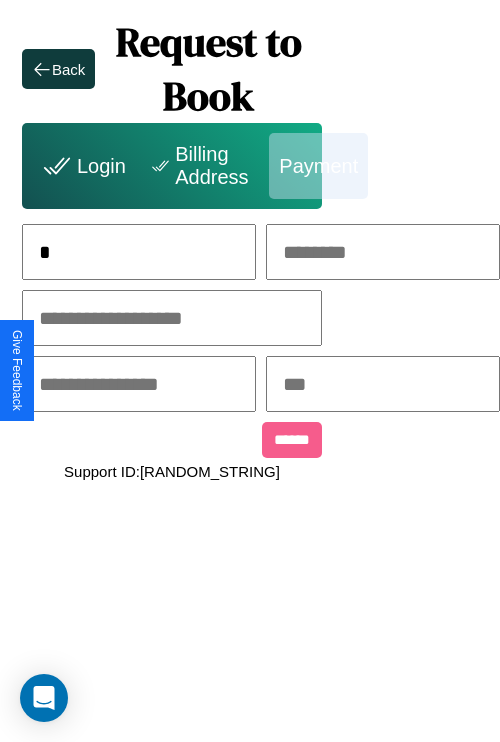 scroll, scrollTop: 0, scrollLeft: 131, axis: horizontal 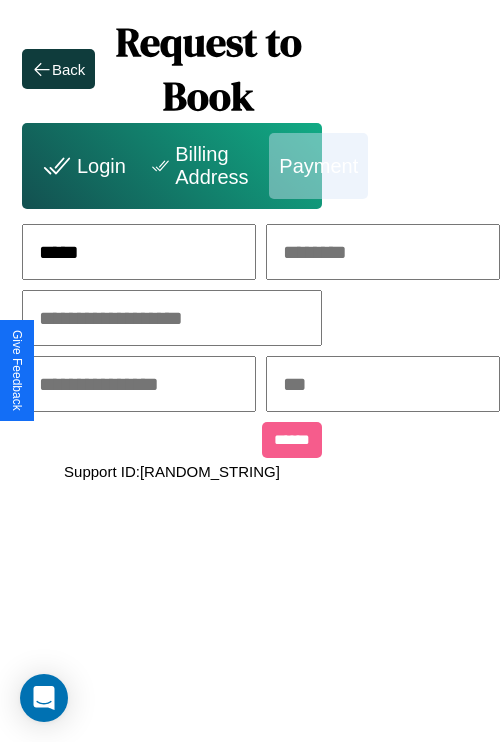 type on "*****" 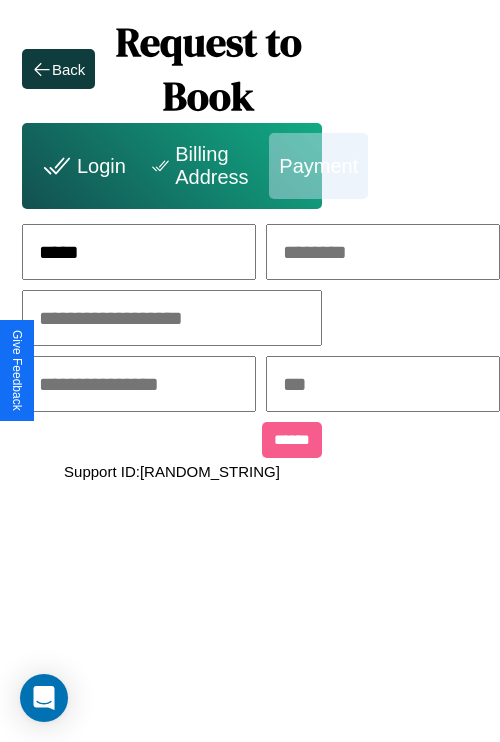 click at bounding box center [383, 252] 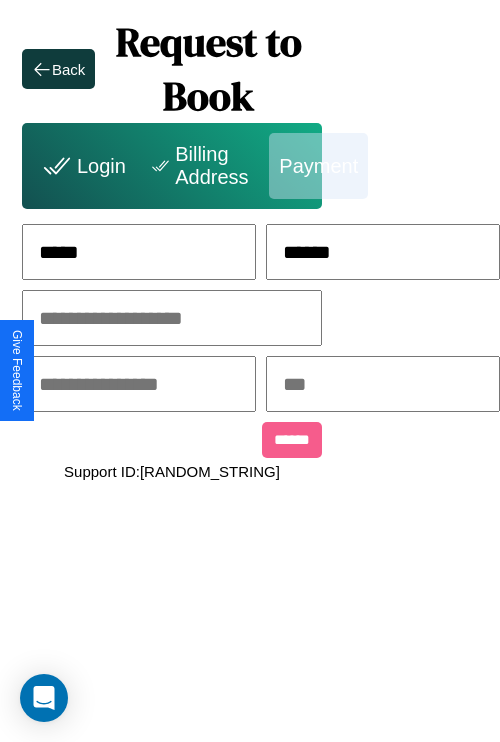 type on "******" 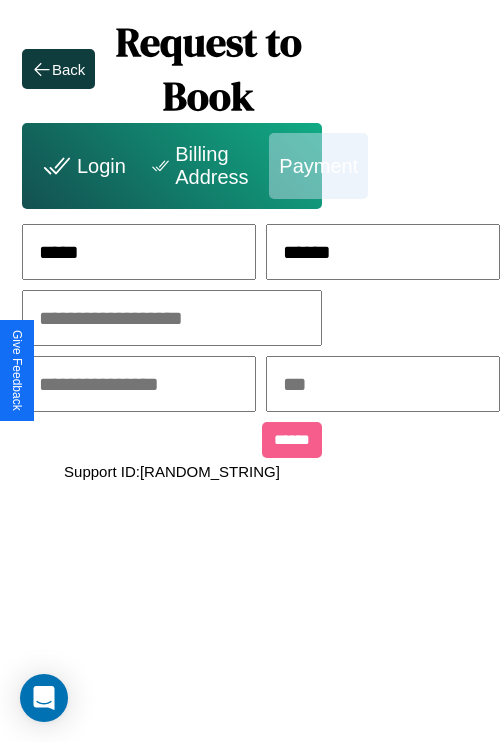 click at bounding box center [172, 318] 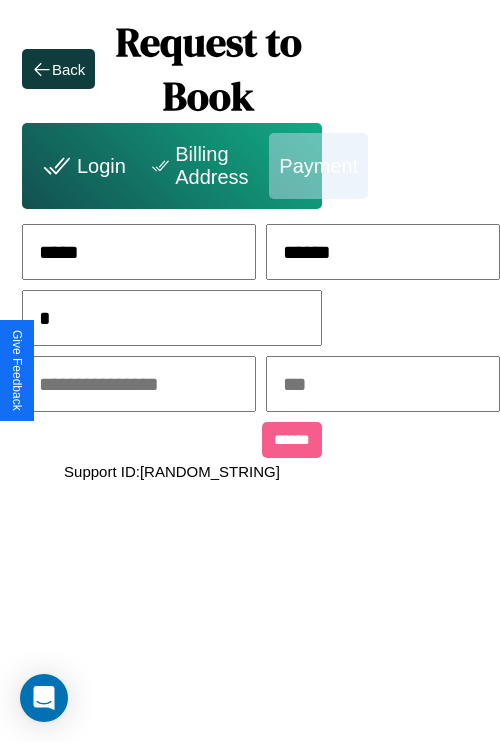 scroll, scrollTop: 0, scrollLeft: 128, axis: horizontal 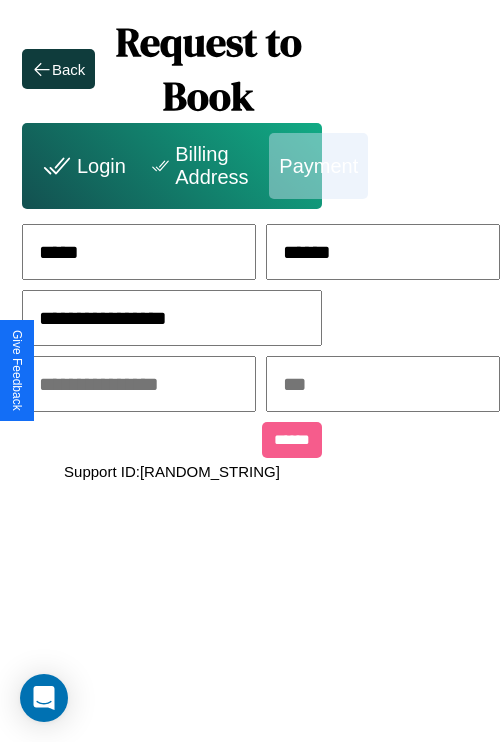 type on "**********" 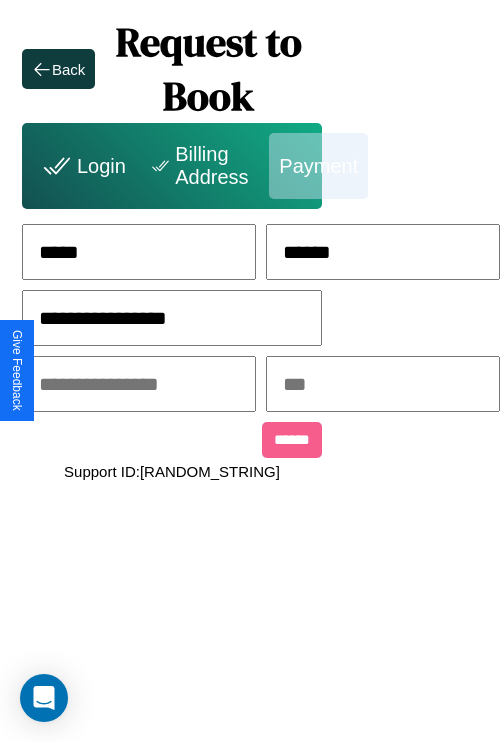 click at bounding box center (139, 384) 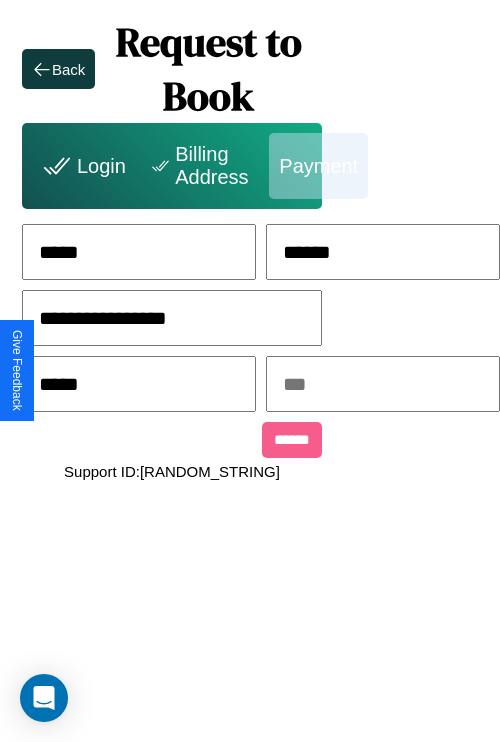type on "*****" 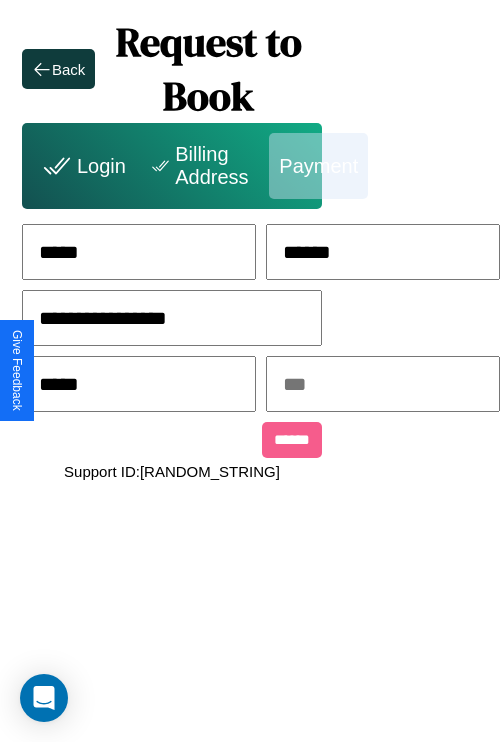 click at bounding box center (383, 384) 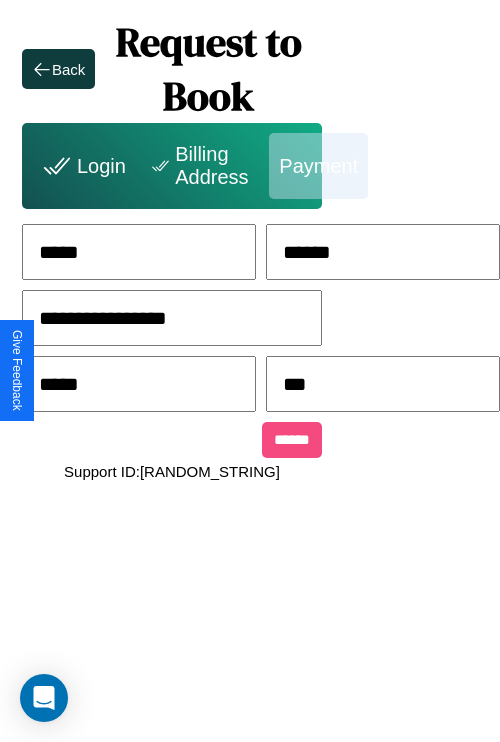 type on "***" 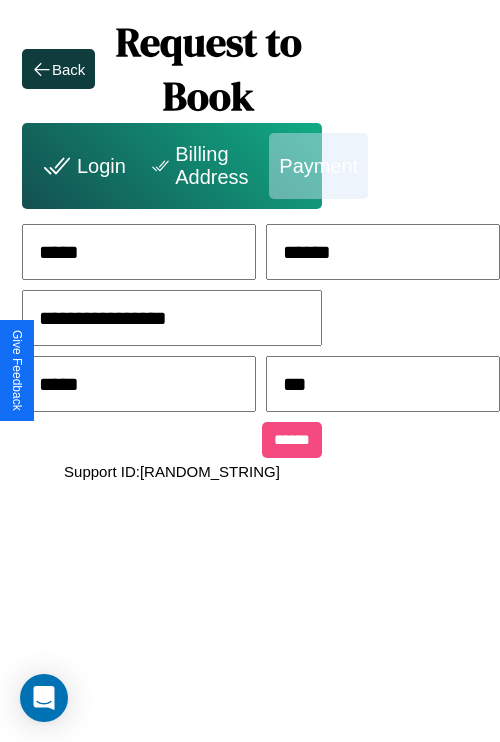 click on "******" at bounding box center (292, 440) 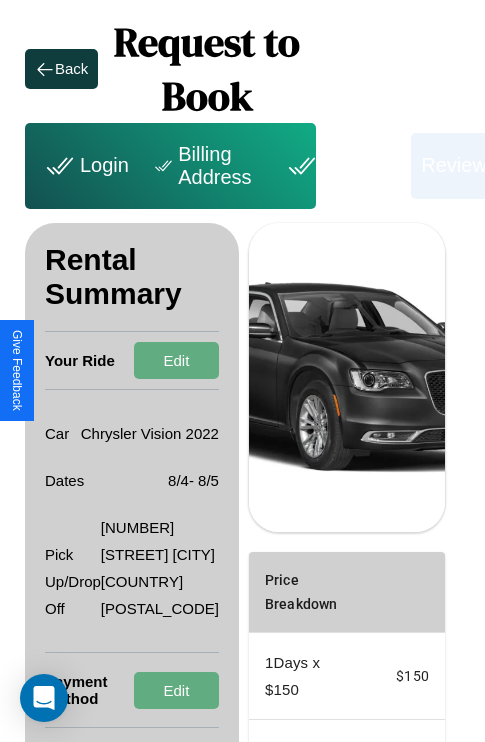 scroll, scrollTop: 355, scrollLeft: 72, axis: both 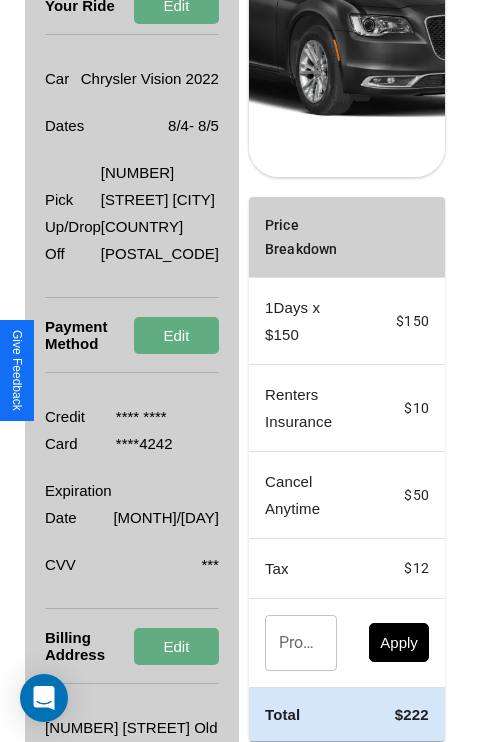 click on "Promo Code" at bounding box center [290, 643] 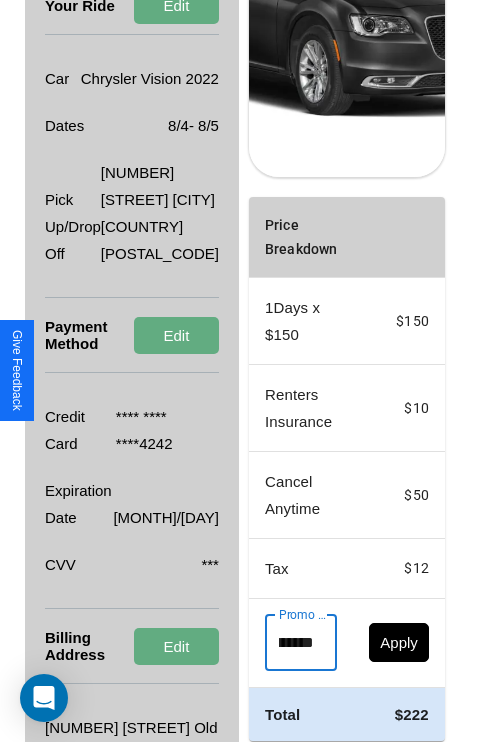 scroll, scrollTop: 0, scrollLeft: 96, axis: horizontal 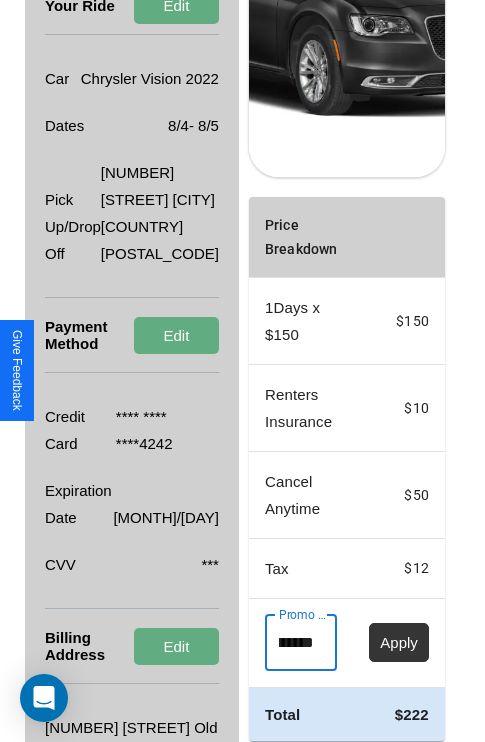 type on "**********" 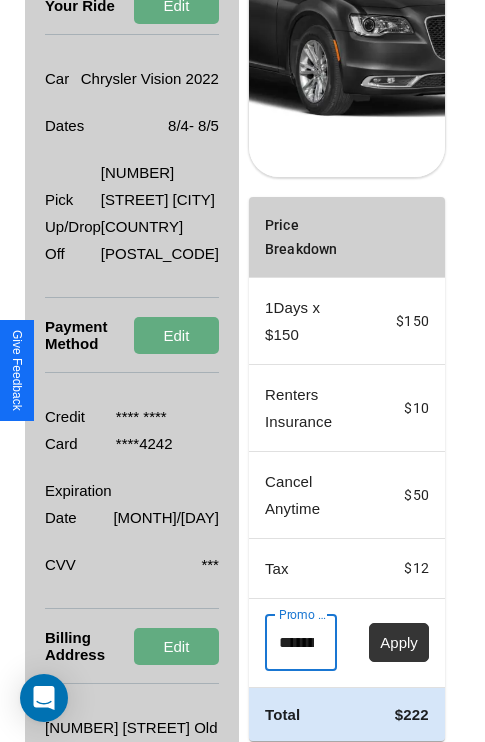 click on "Apply" at bounding box center (399, 642) 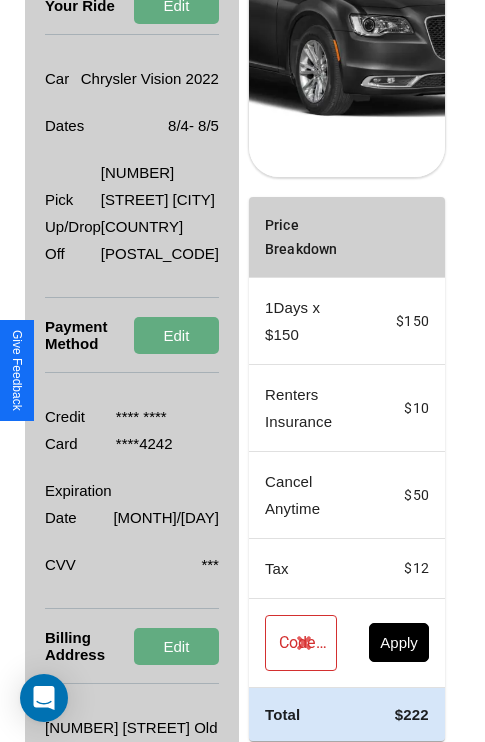 scroll, scrollTop: 0, scrollLeft: 72, axis: horizontal 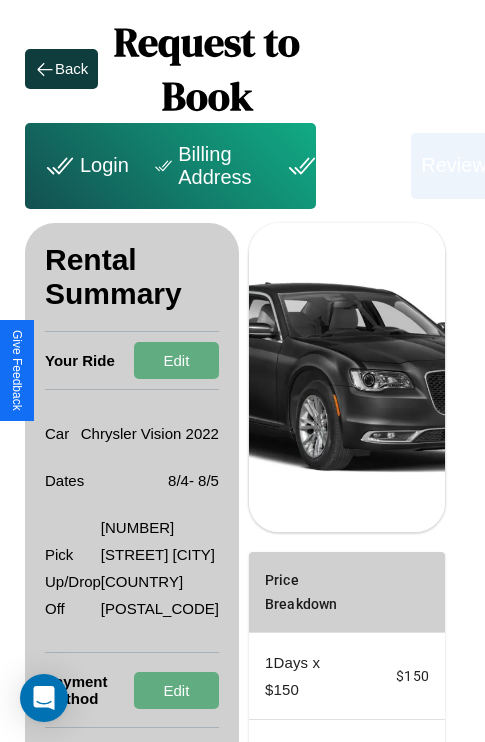 click on "Payment" at bounding box center (341, 166) 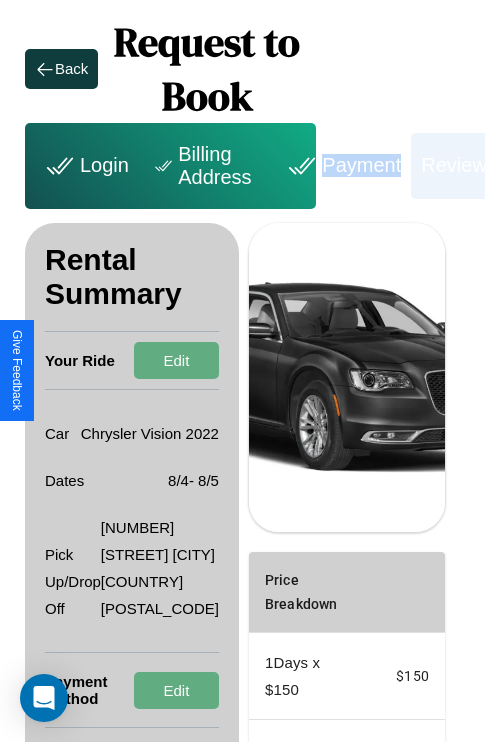 click on "Payment" at bounding box center [341, 166] 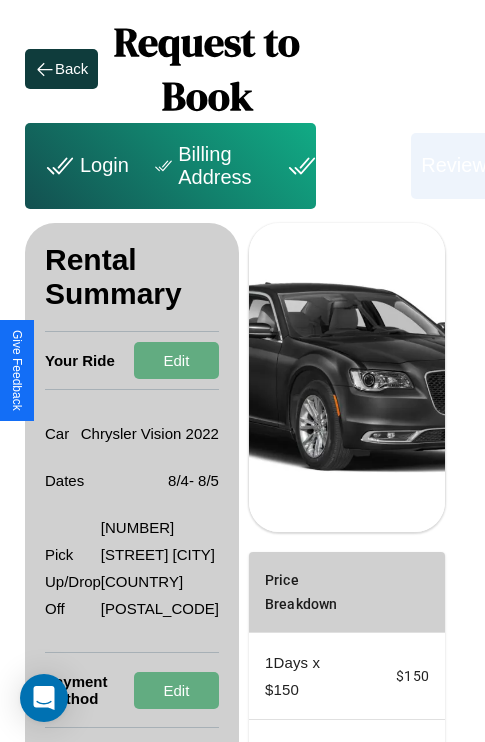 click on "Payment" at bounding box center (341, 166) 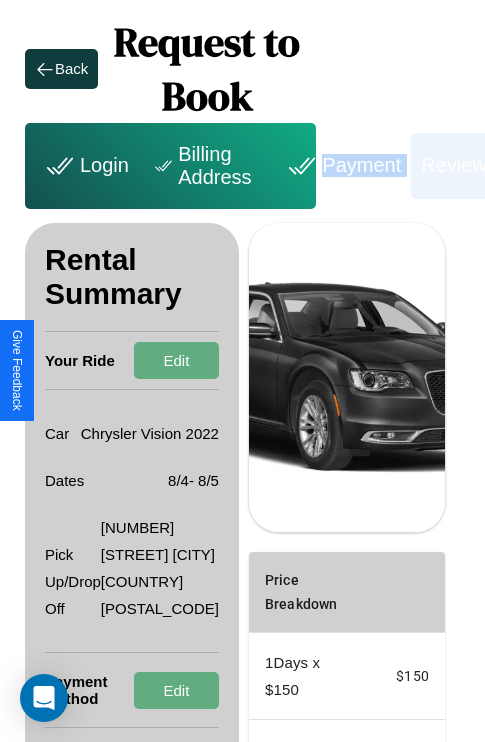click on "Payment" at bounding box center (341, 166) 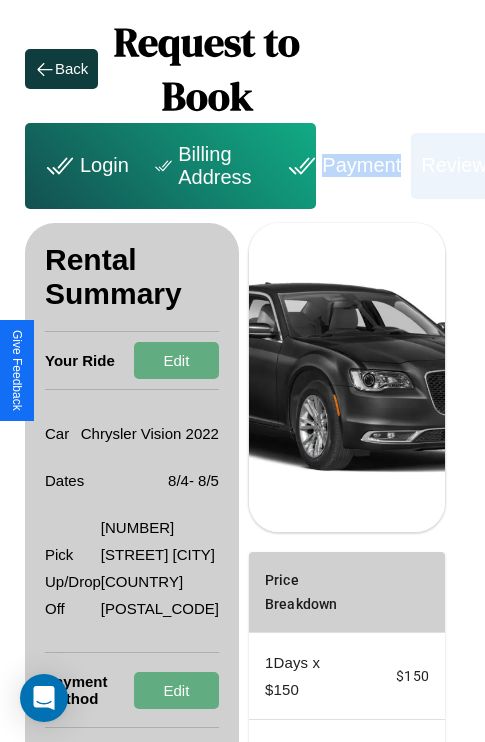 click on "Payment" at bounding box center [341, 166] 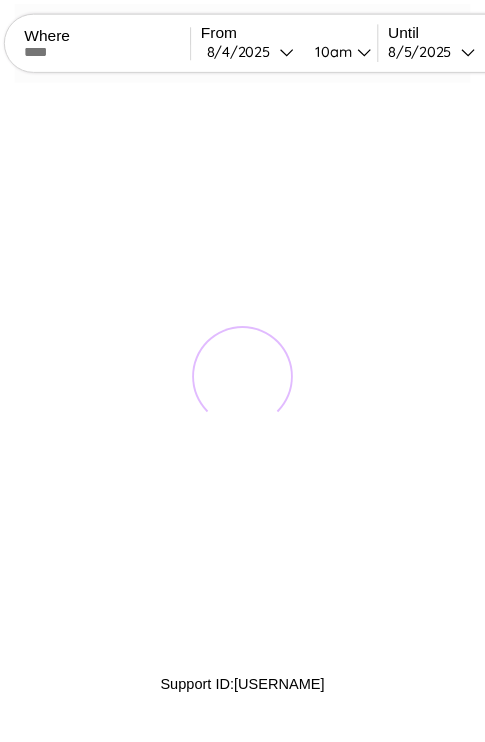 scroll, scrollTop: 0, scrollLeft: 0, axis: both 